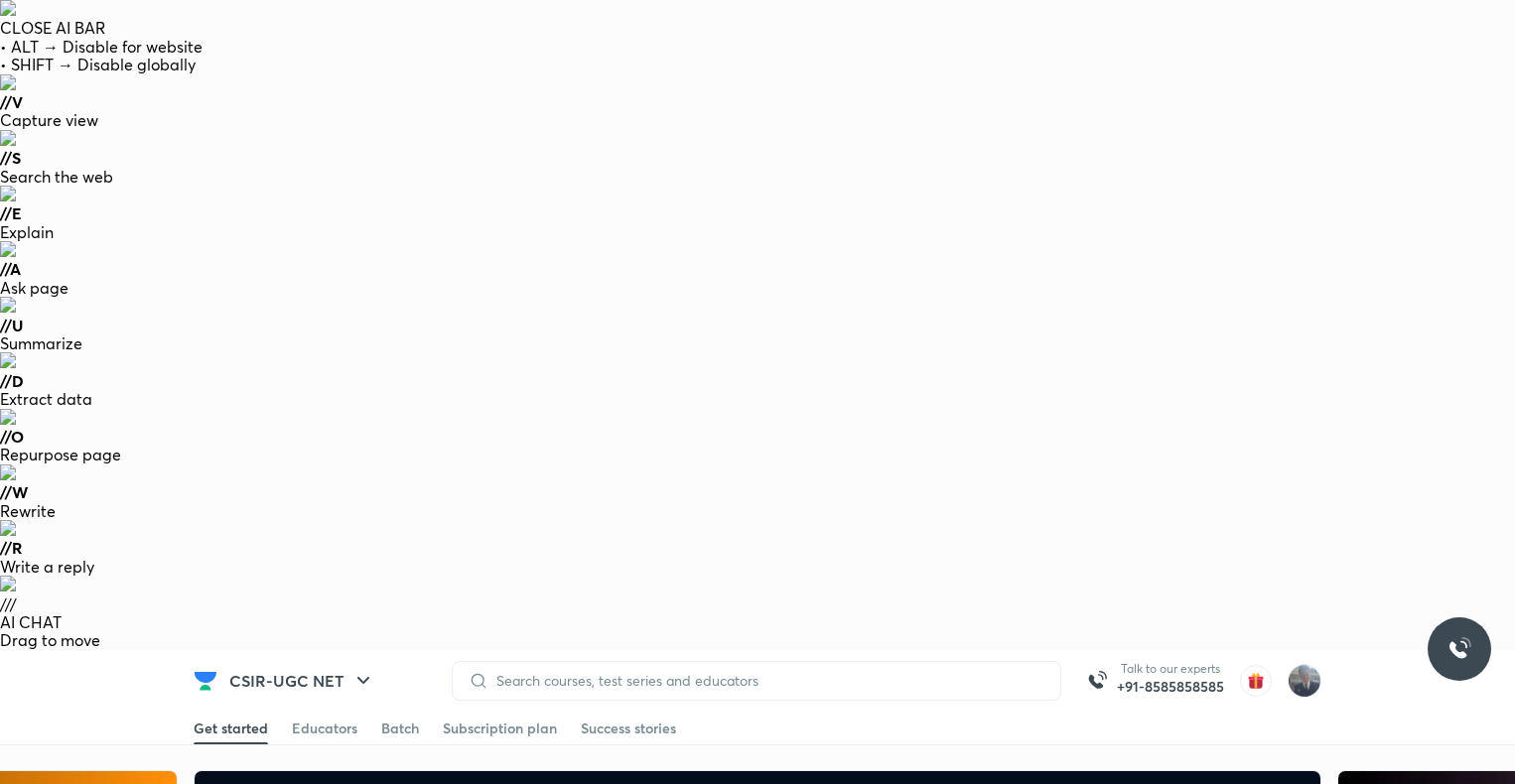 scroll, scrollTop: 0, scrollLeft: 0, axis: both 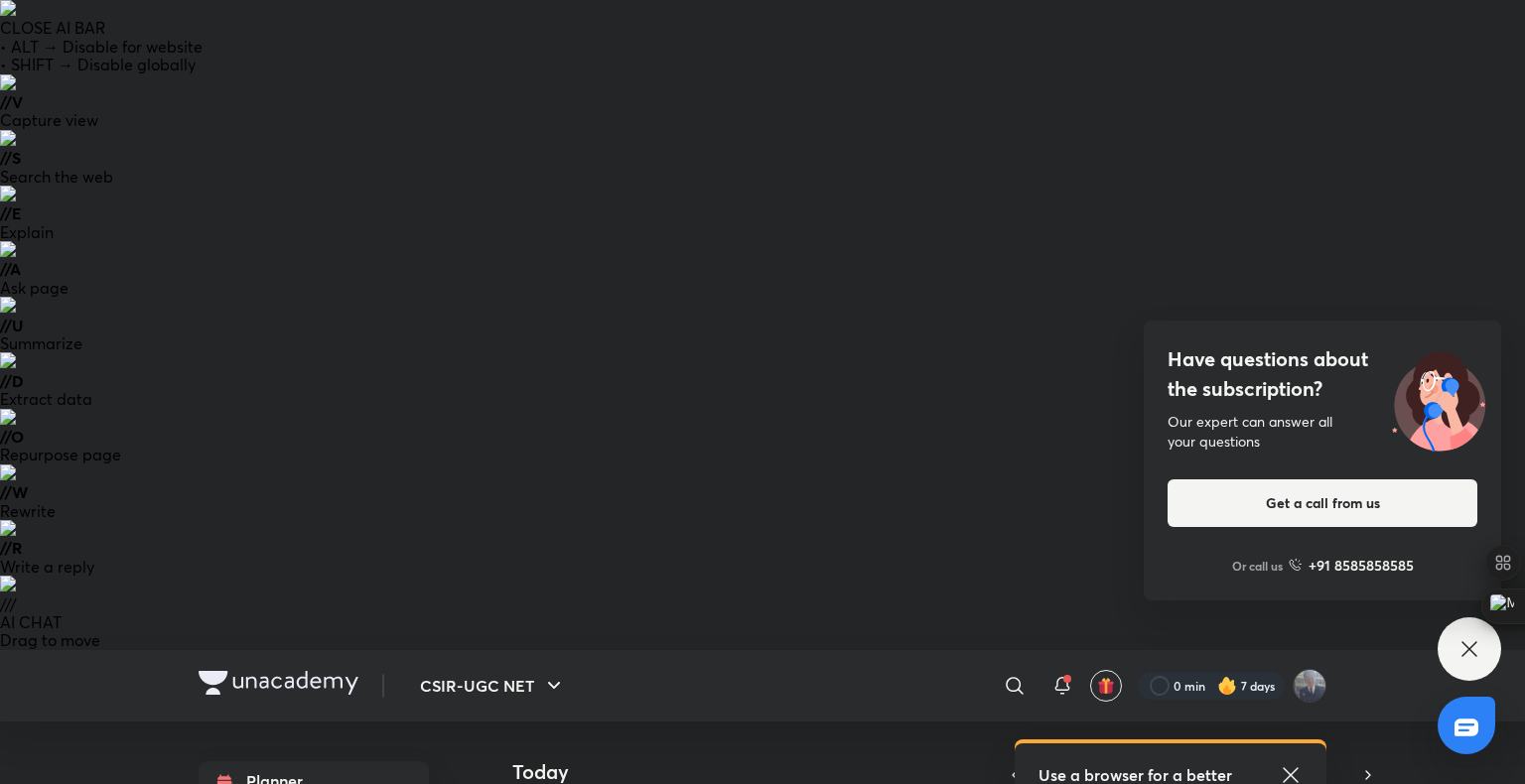 click on "Doubt Clearing Session Live Session 5 Amit Ranjan" at bounding box center (744, 1181) 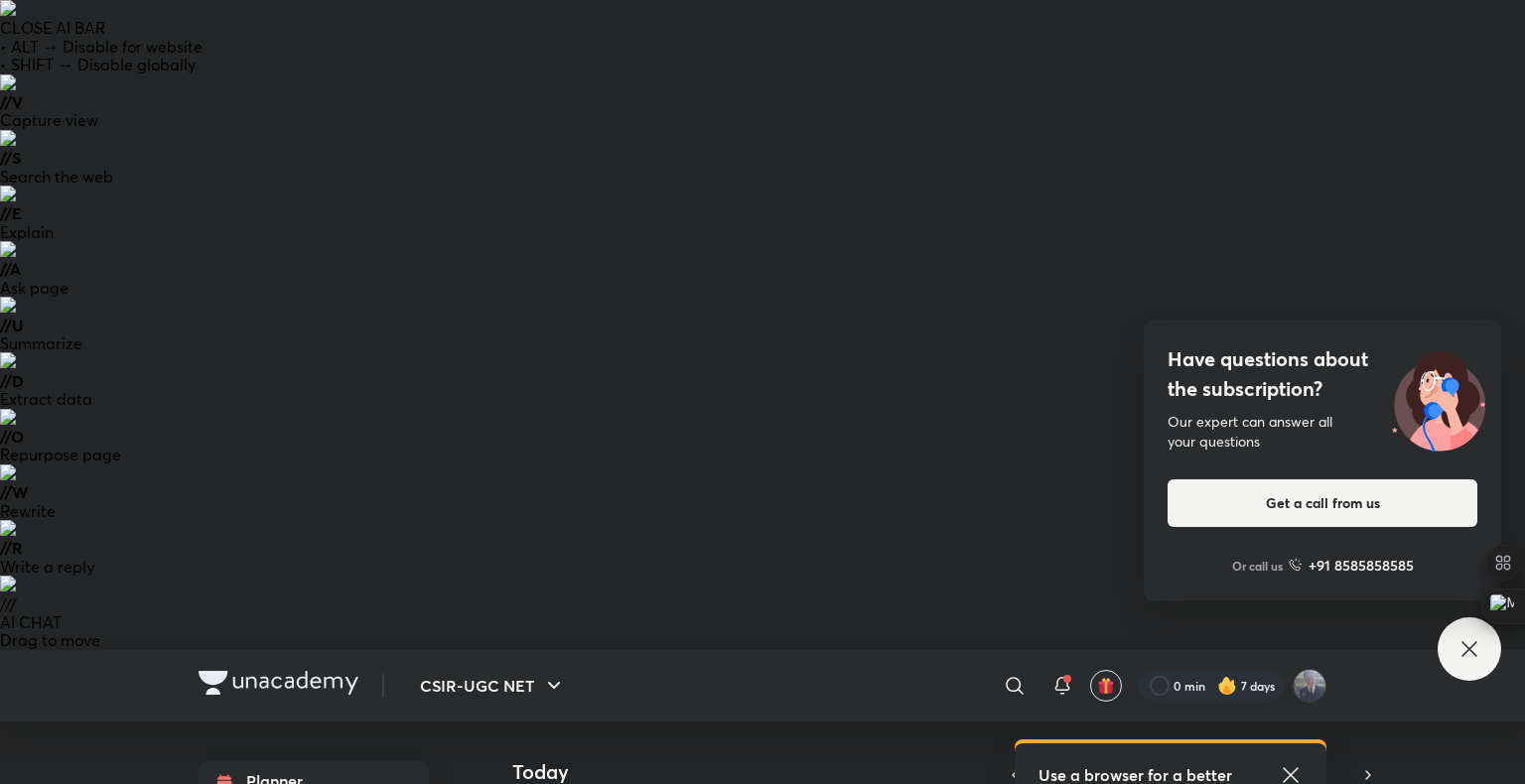 scroll, scrollTop: 0, scrollLeft: 0, axis: both 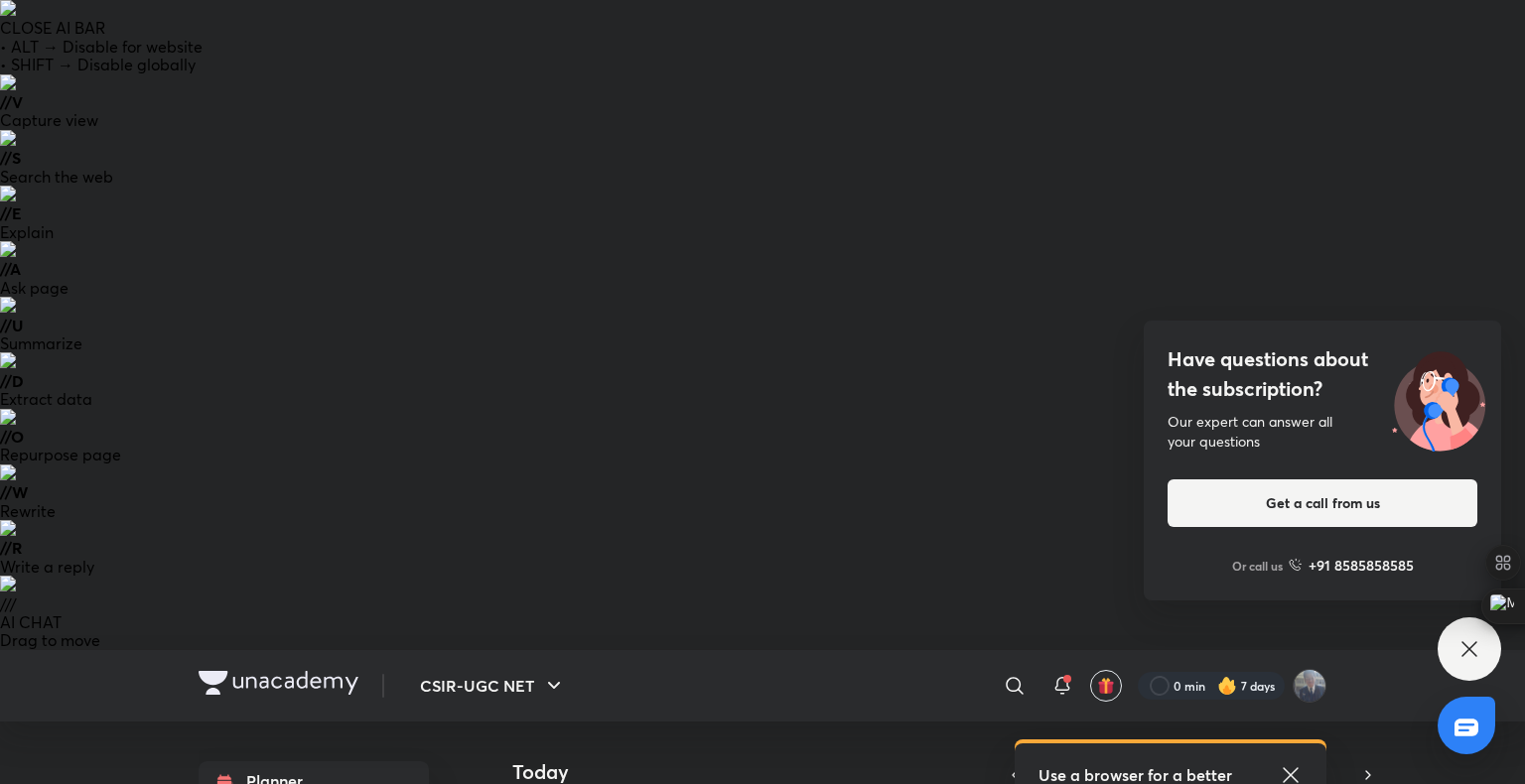 click on "Live Session 5" at bounding box center (744, 1280) 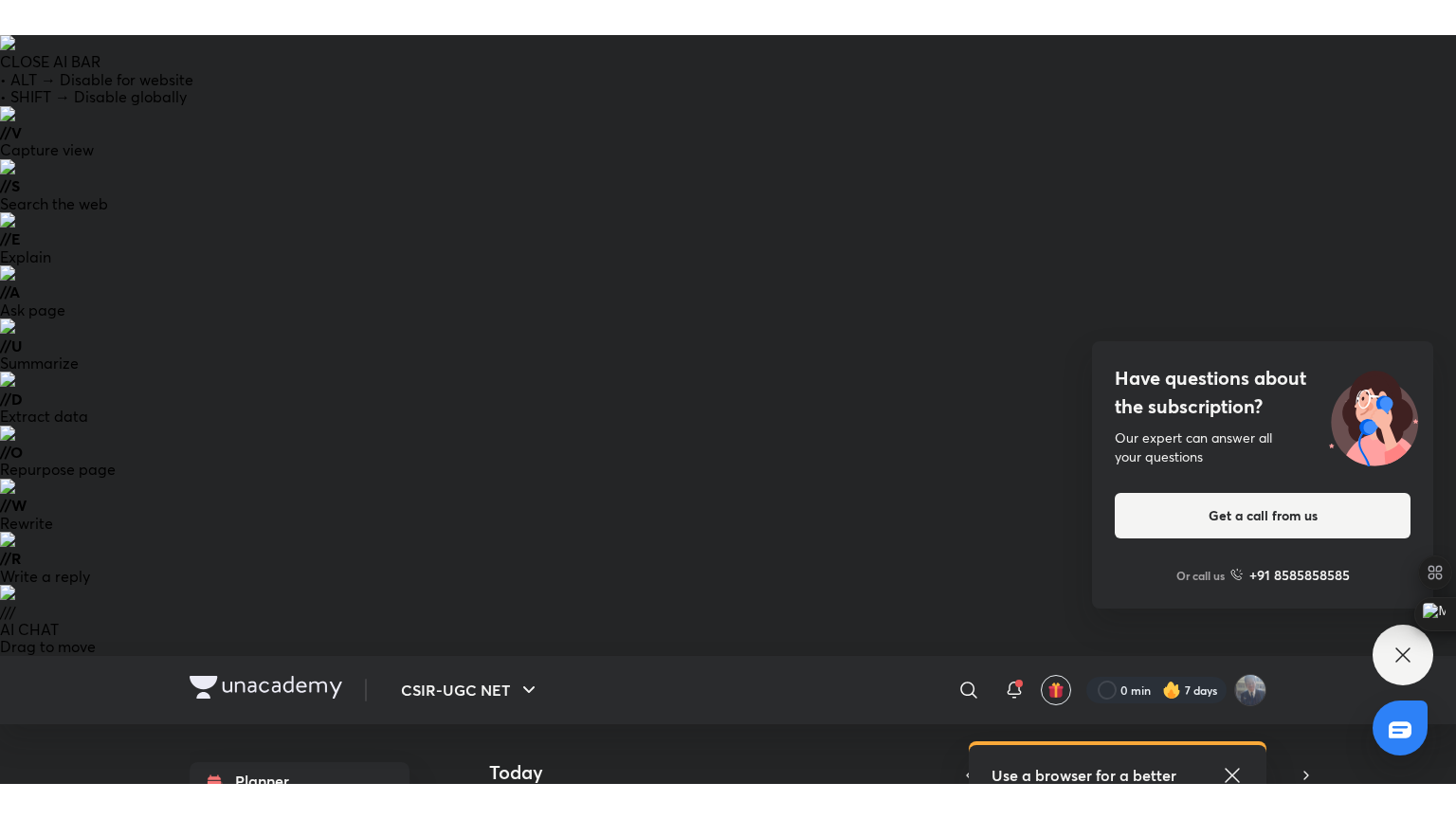 scroll, scrollTop: 0, scrollLeft: 0, axis: both 